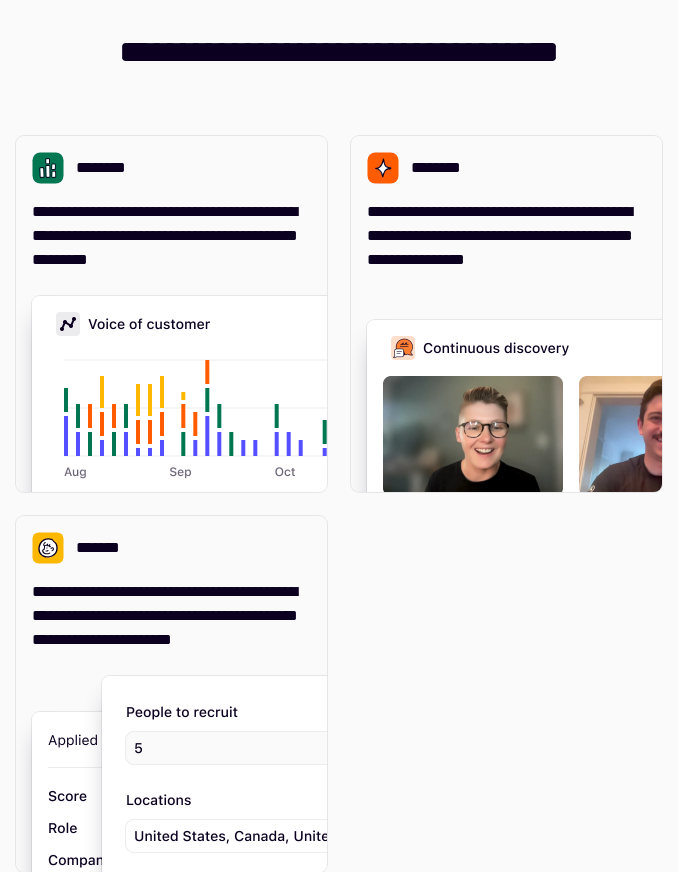 scroll, scrollTop: 0, scrollLeft: 0, axis: both 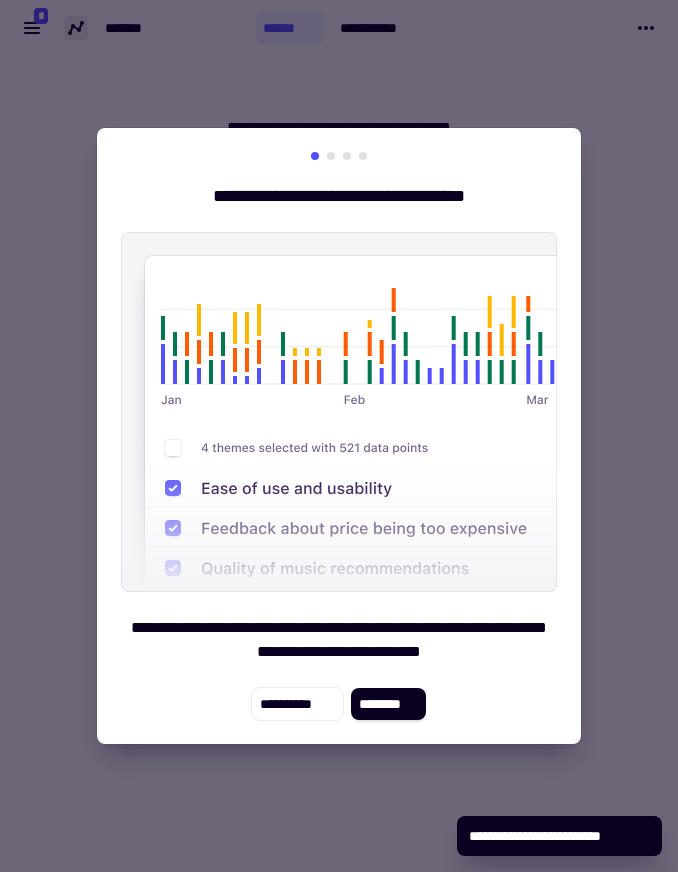 click on "********" 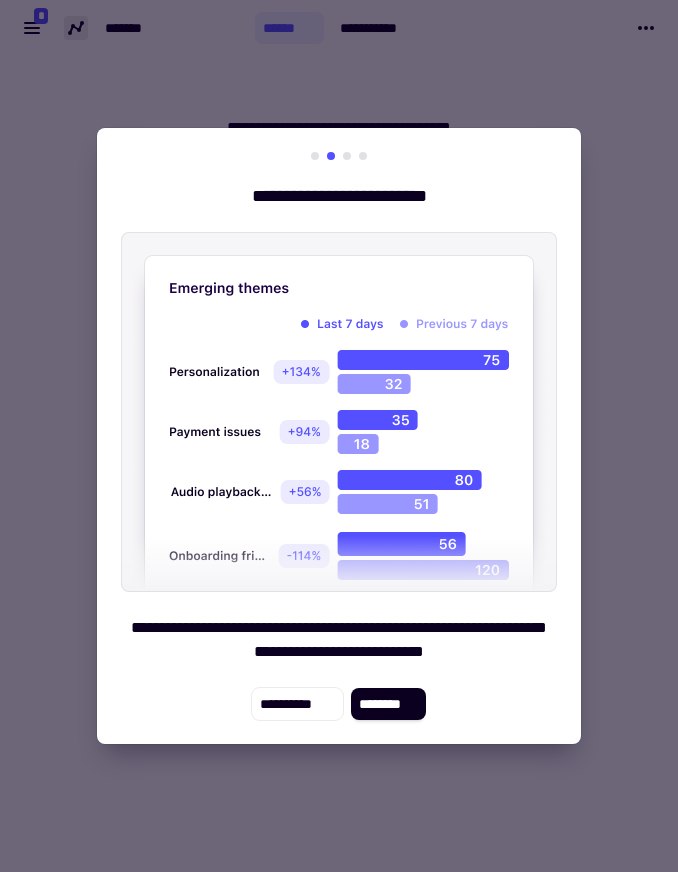 click on "********" 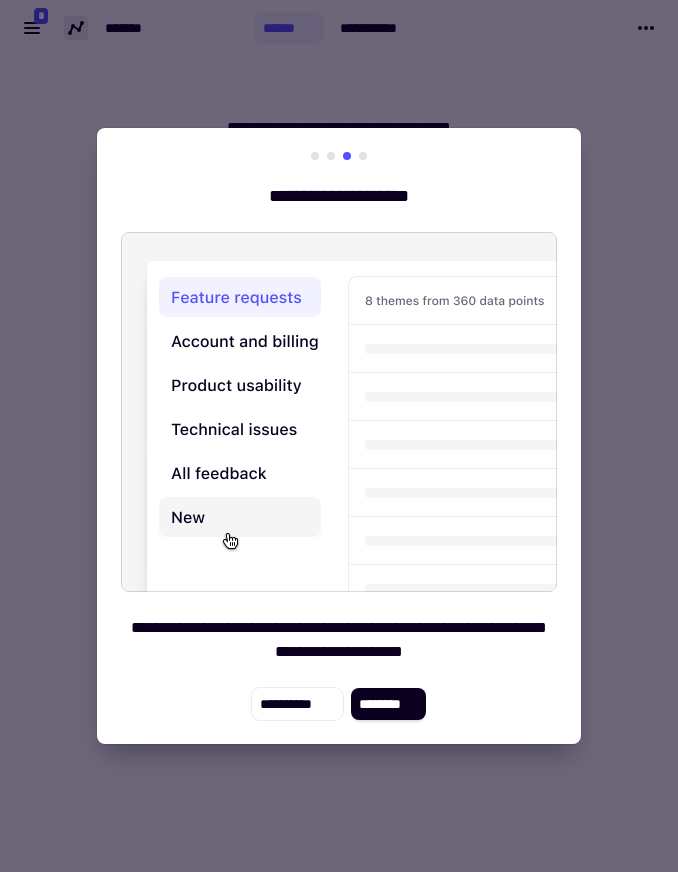 click on "********" 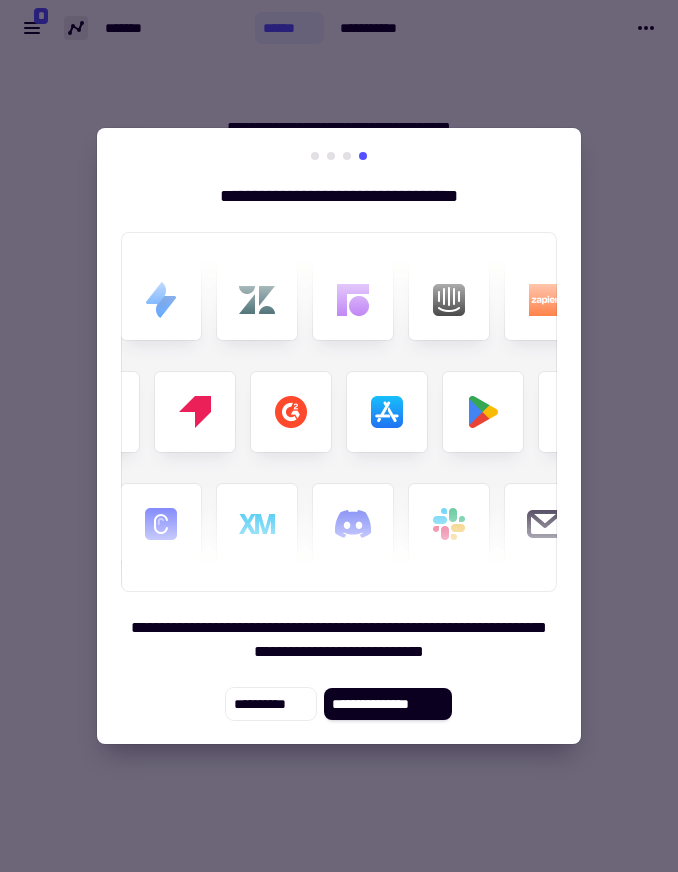 click on "**********" 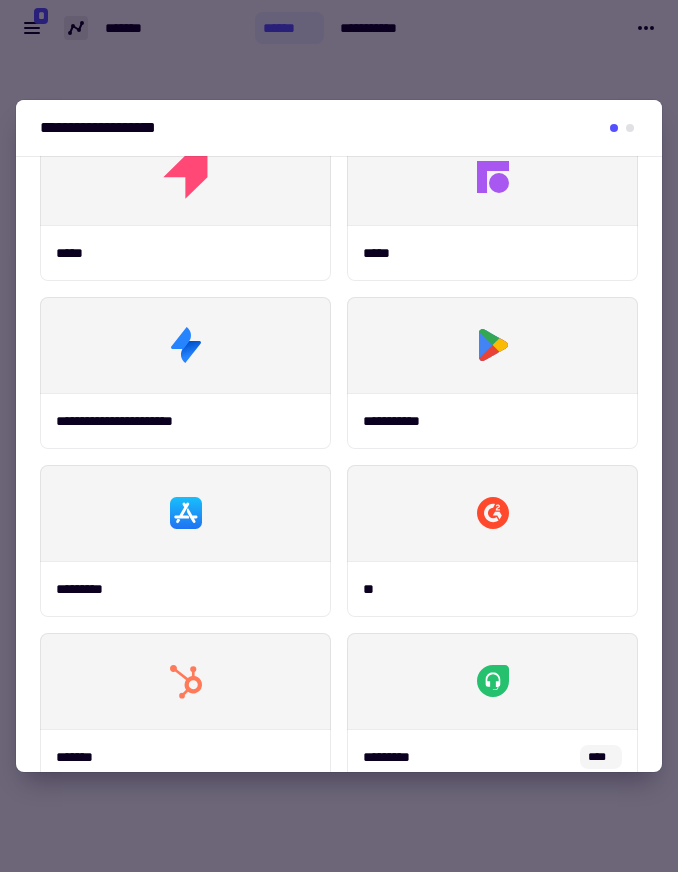 scroll, scrollTop: 215, scrollLeft: 0, axis: vertical 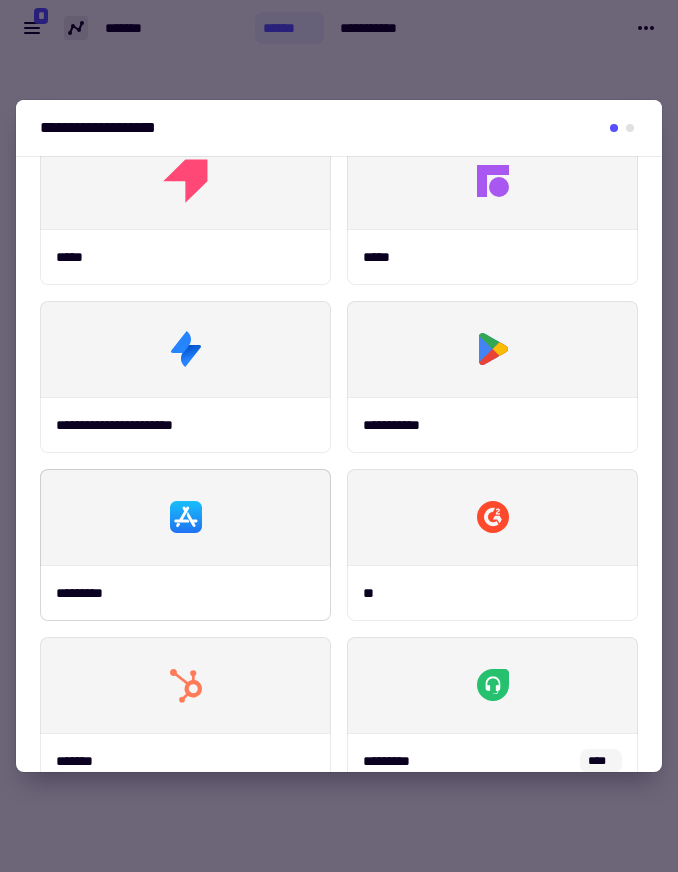 click at bounding box center [185, 517] 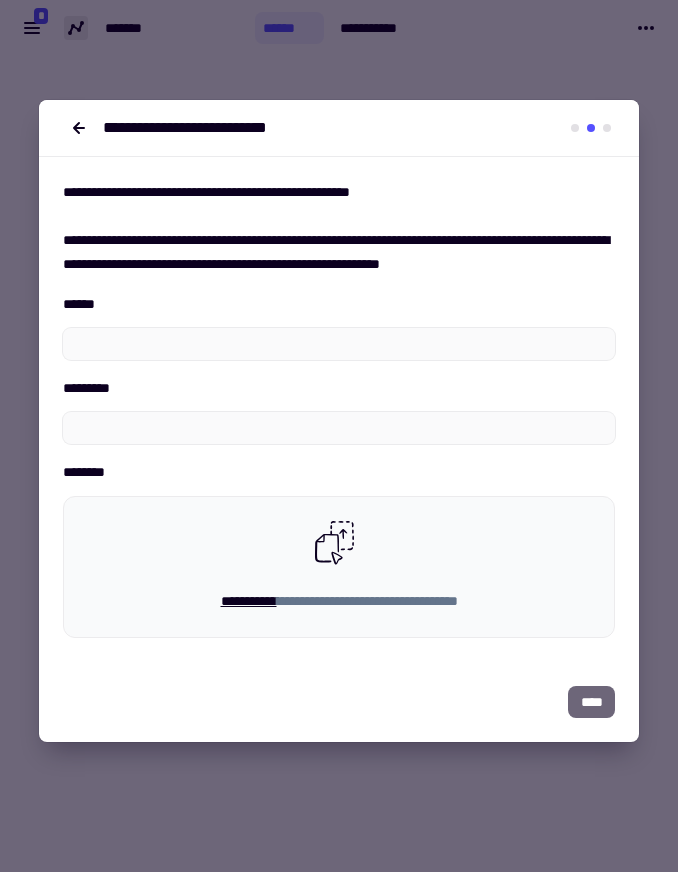 click 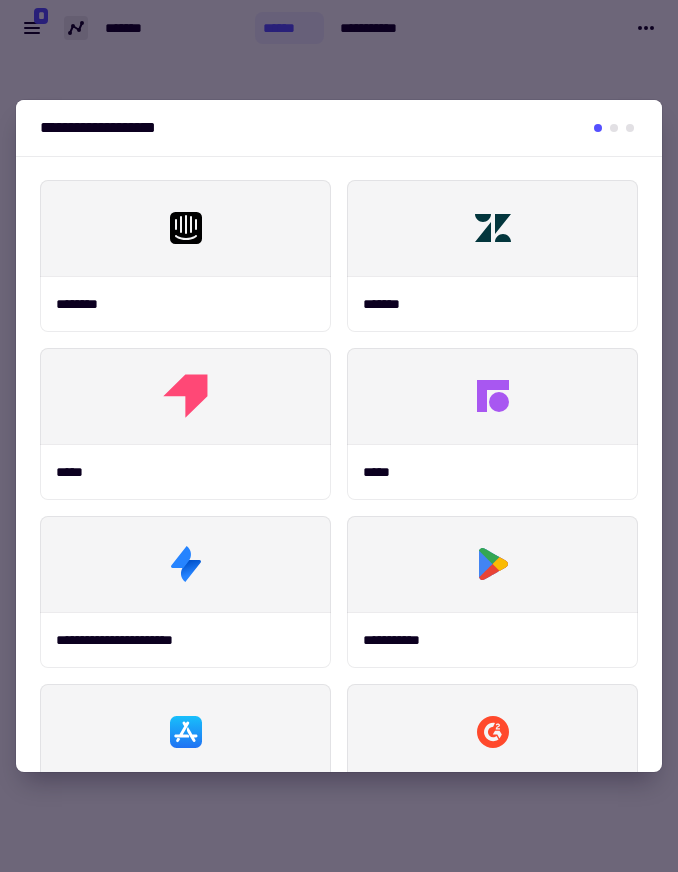 click at bounding box center (492, 564) 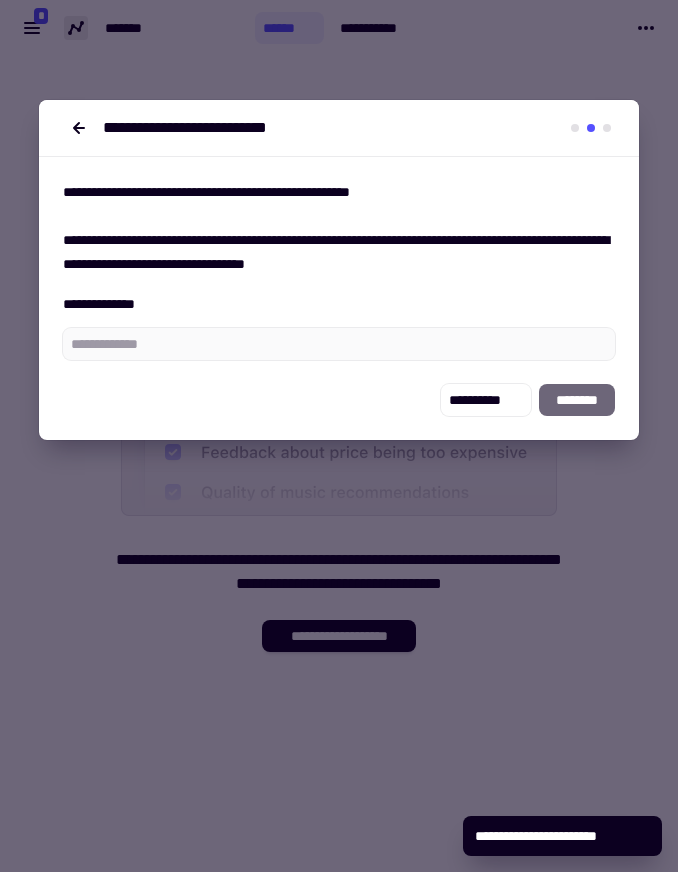 click on "**********" at bounding box center (339, 344) 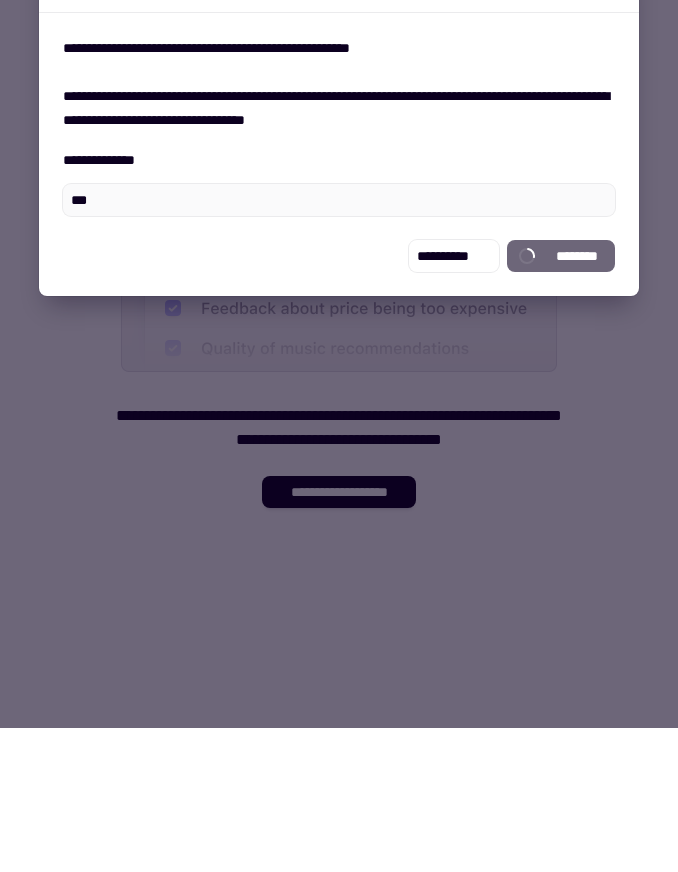 type on "****" 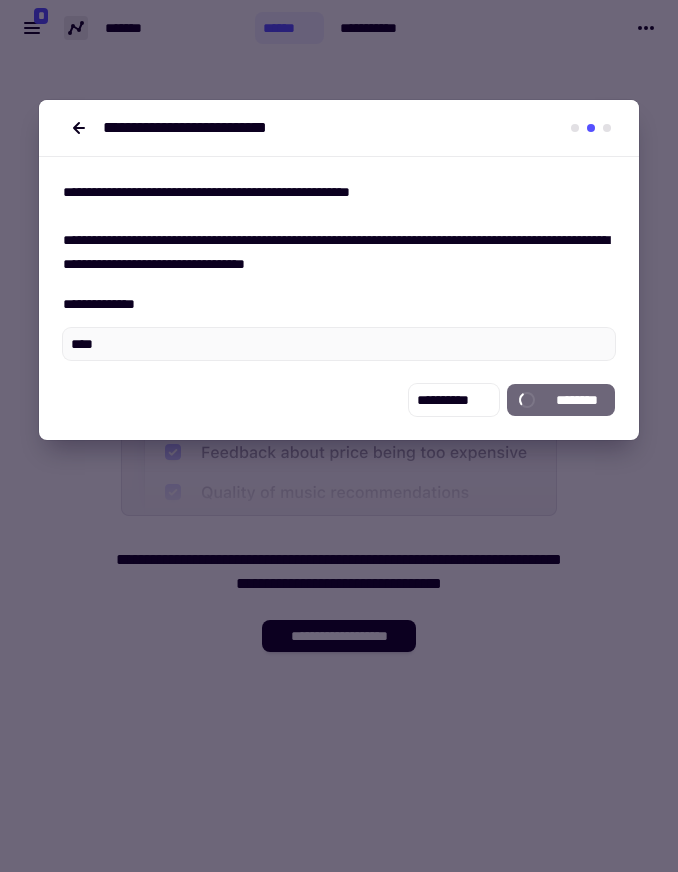 click 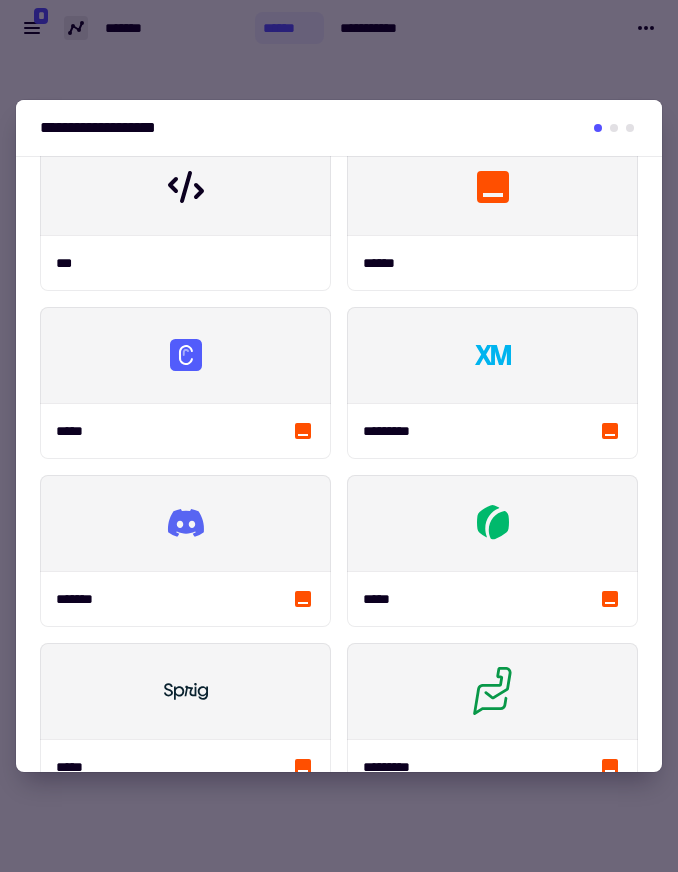 scroll, scrollTop: 1055, scrollLeft: 0, axis: vertical 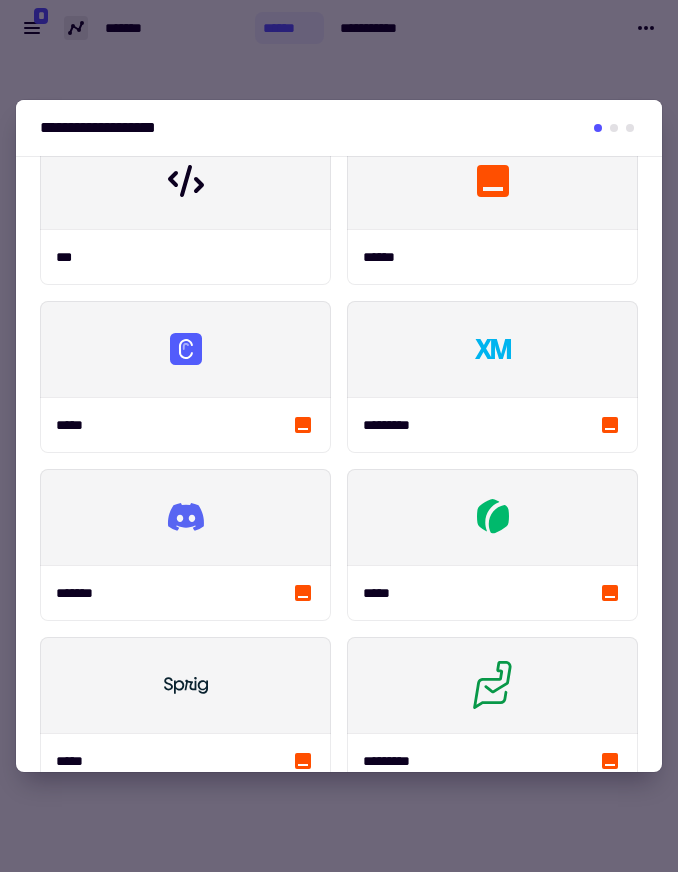 click at bounding box center [339, 436] 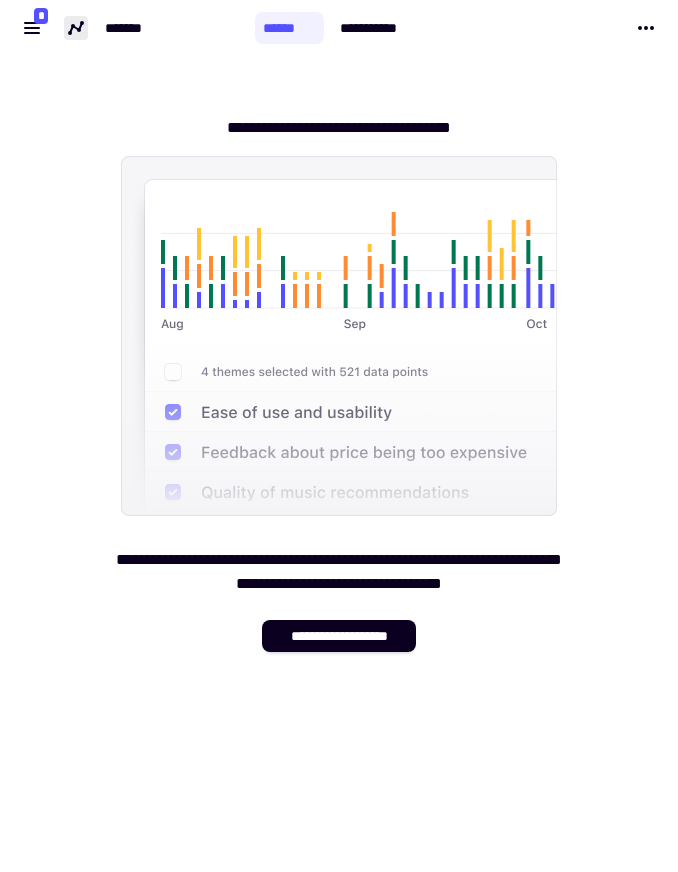 click 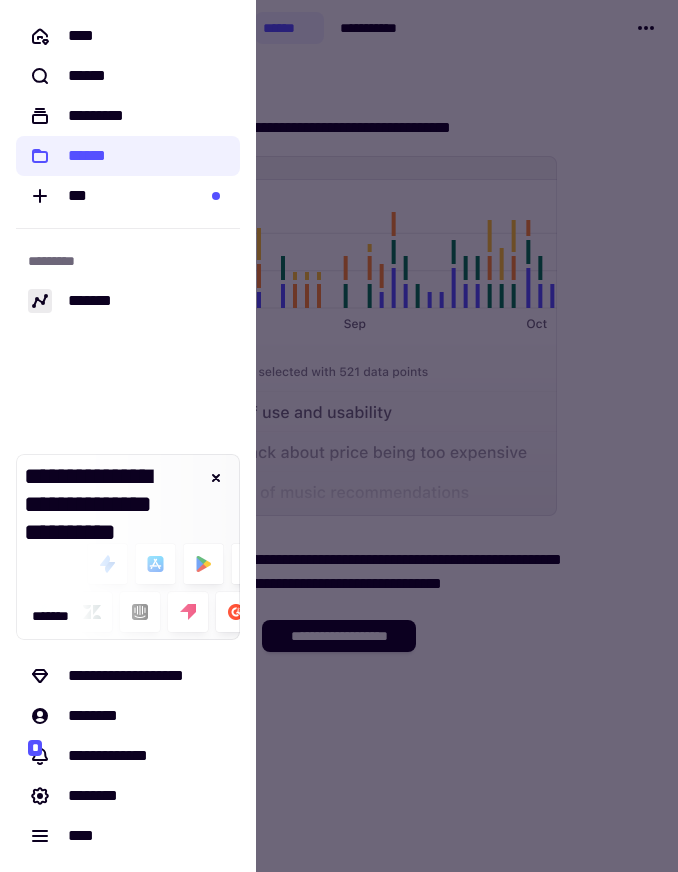 click on "**********" 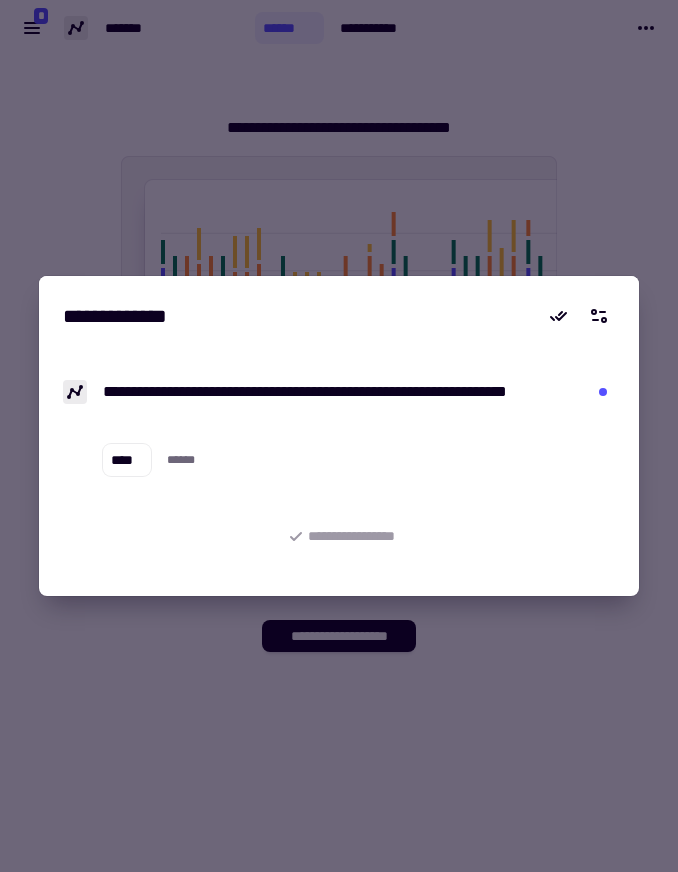 click at bounding box center (339, 436) 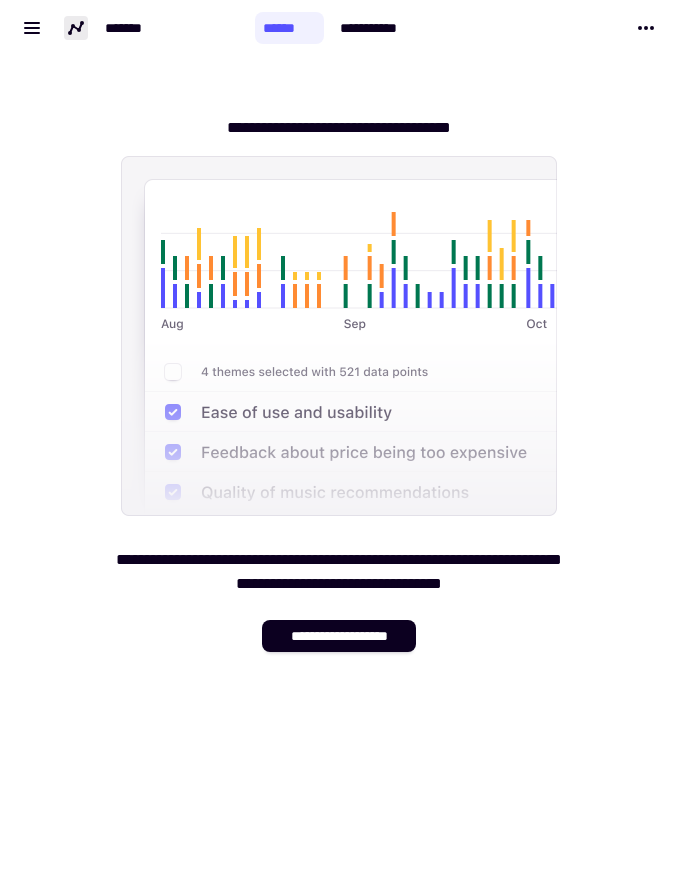 click 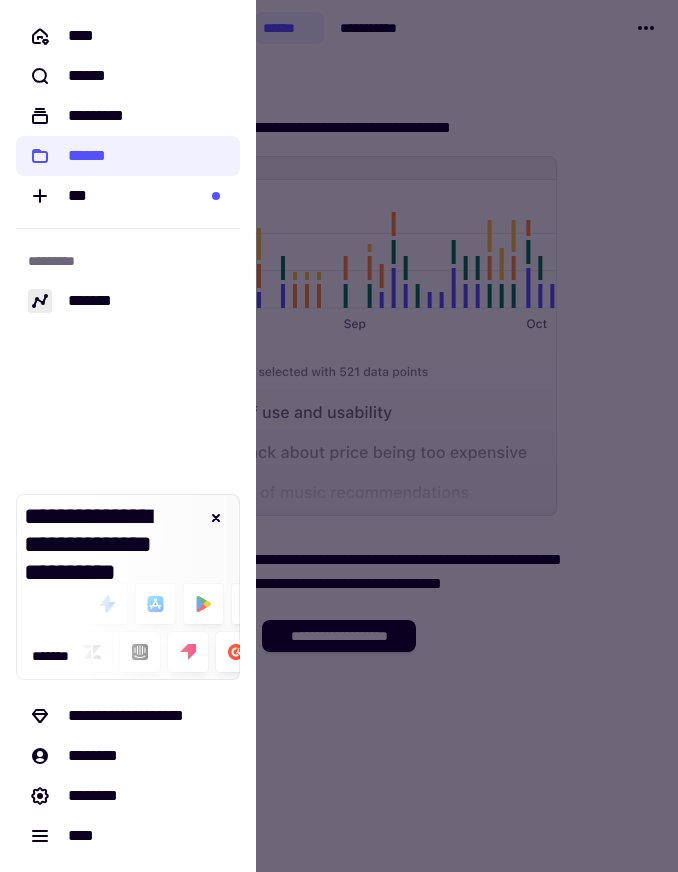 click at bounding box center (339, 436) 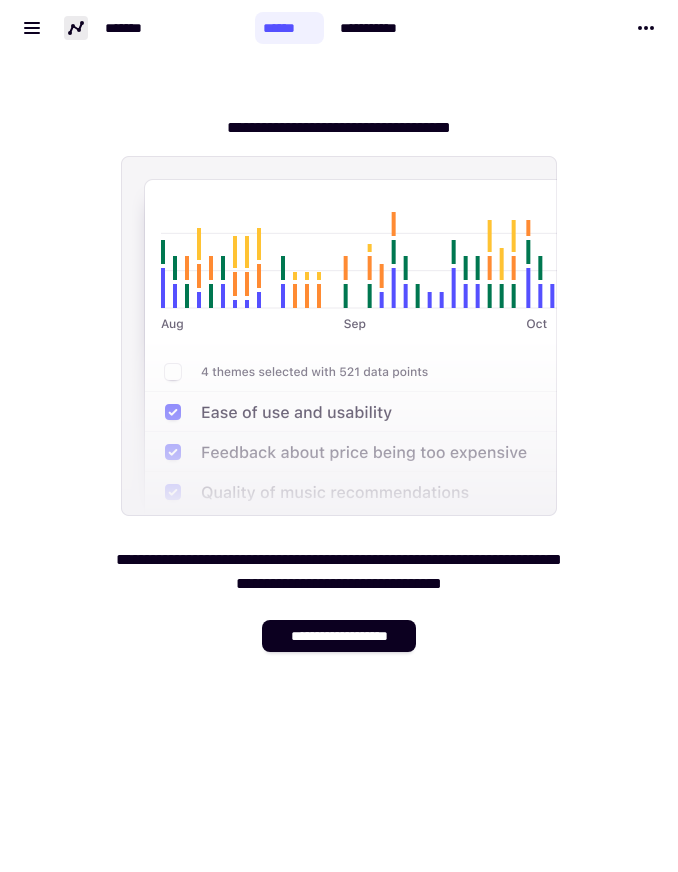 click on "*******" 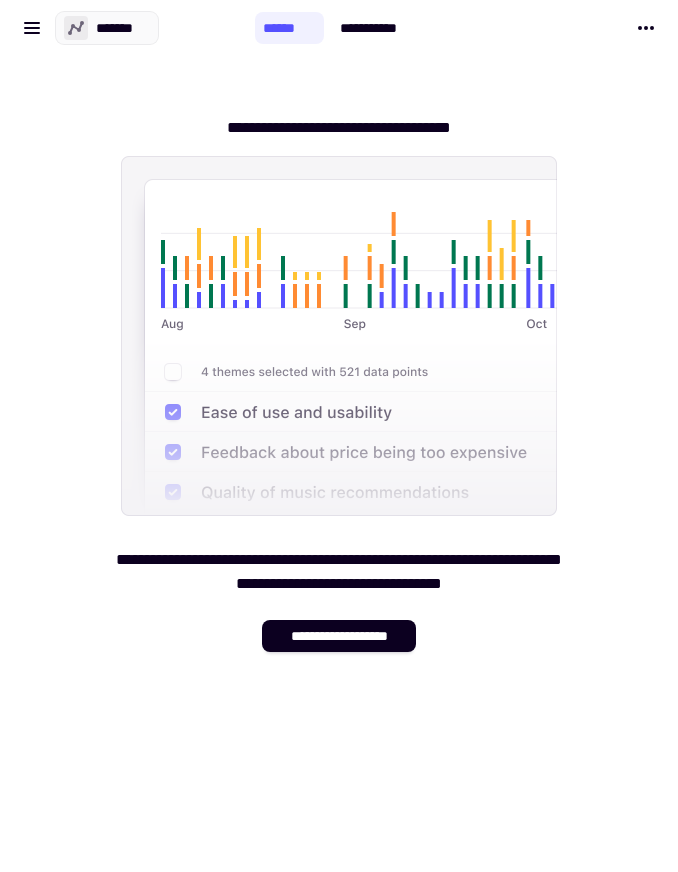 click 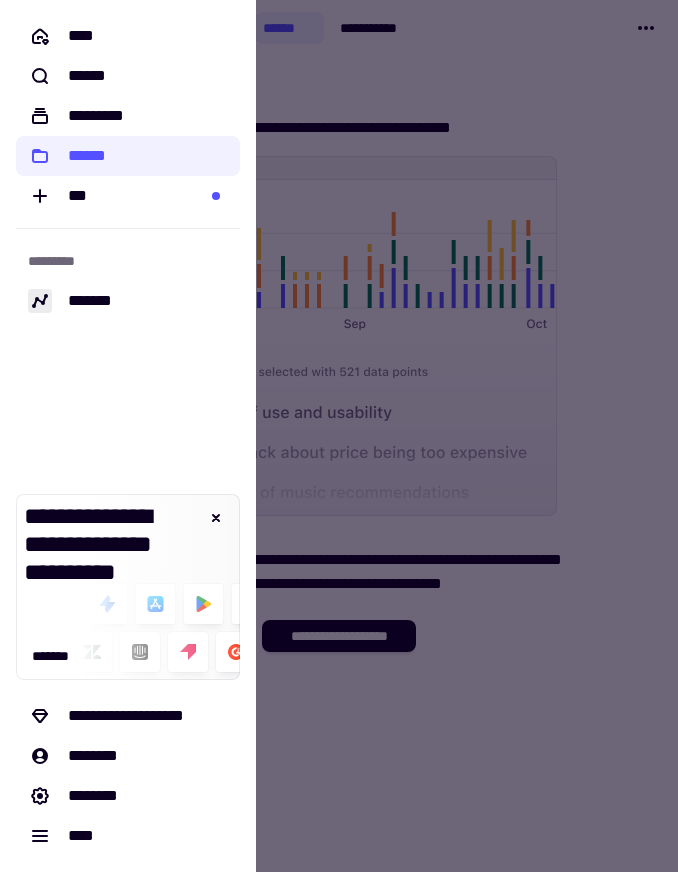 click on "****" 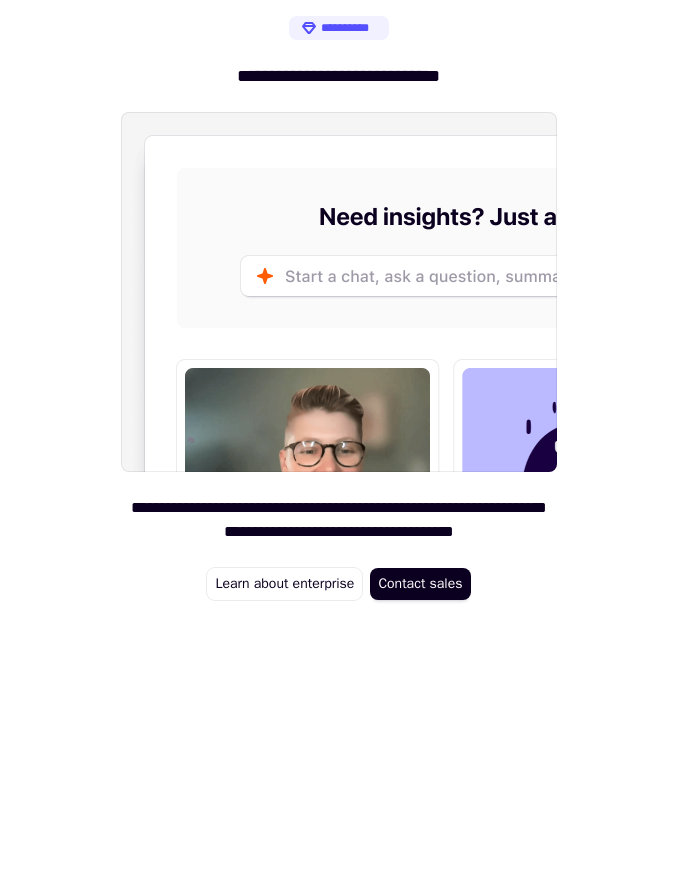 click on "**********" at bounding box center [339, 308] 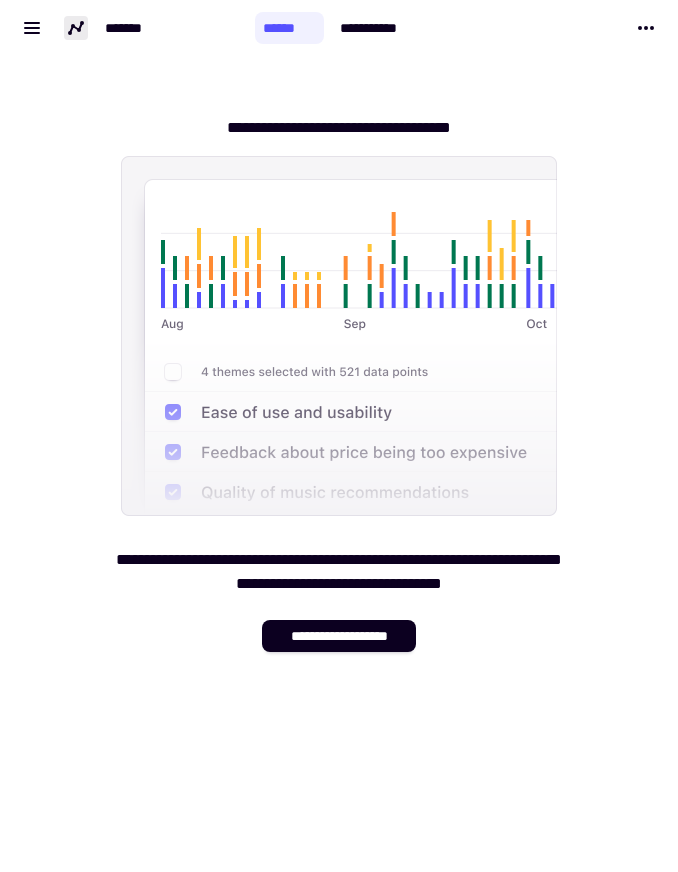 click 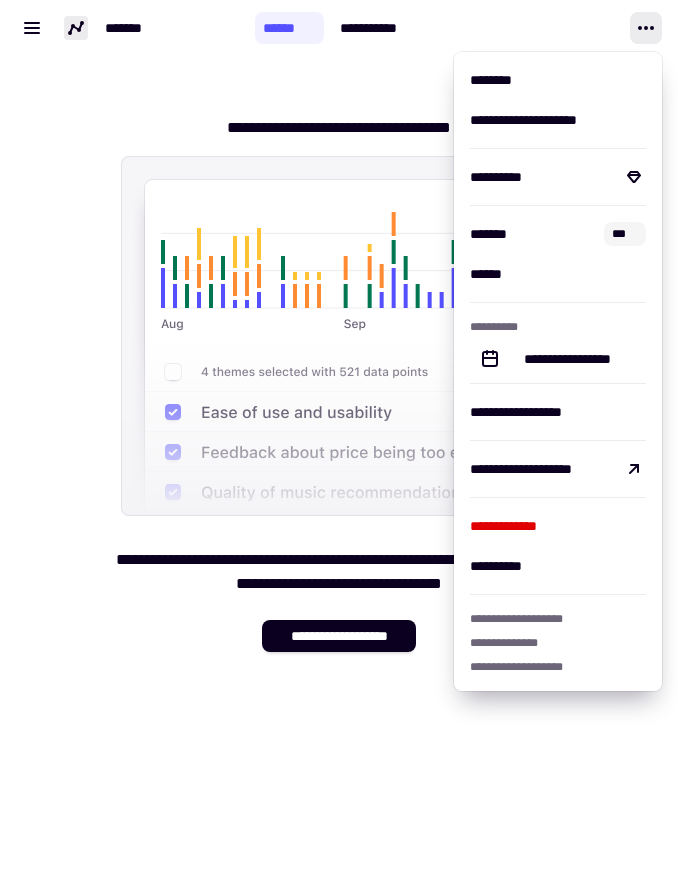 click 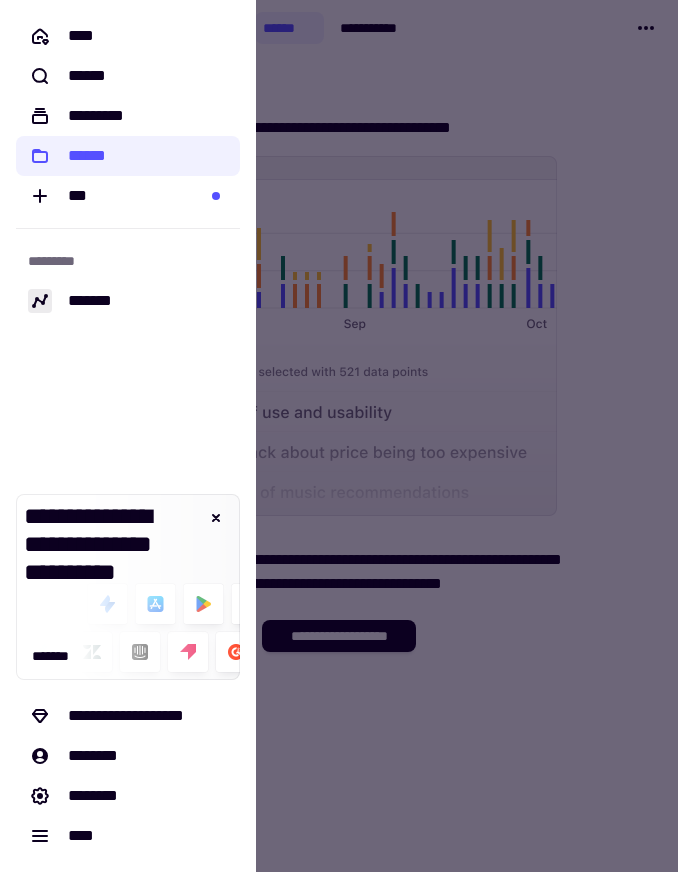 click 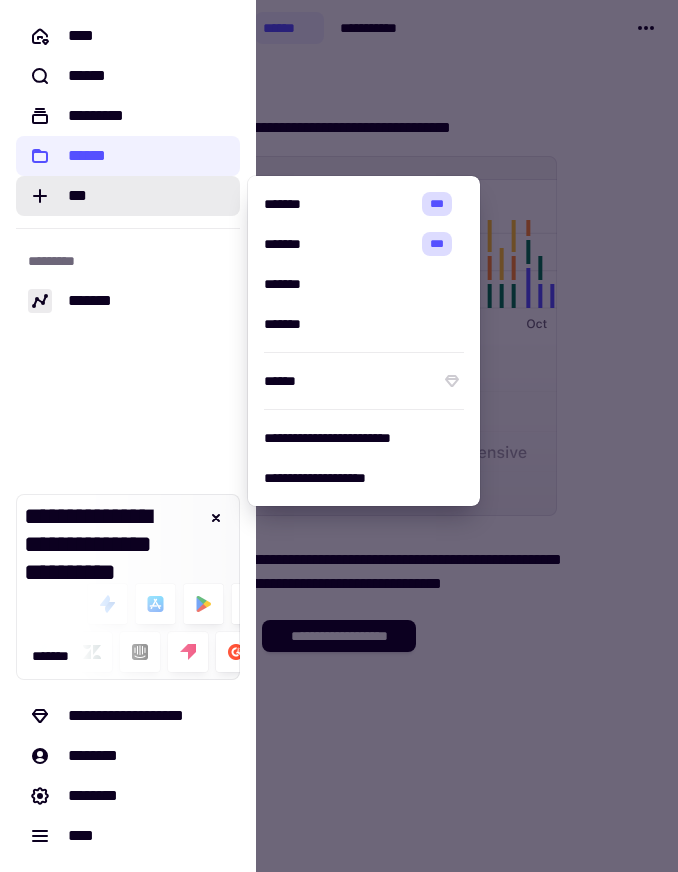 click on "*******" at bounding box center [364, 284] 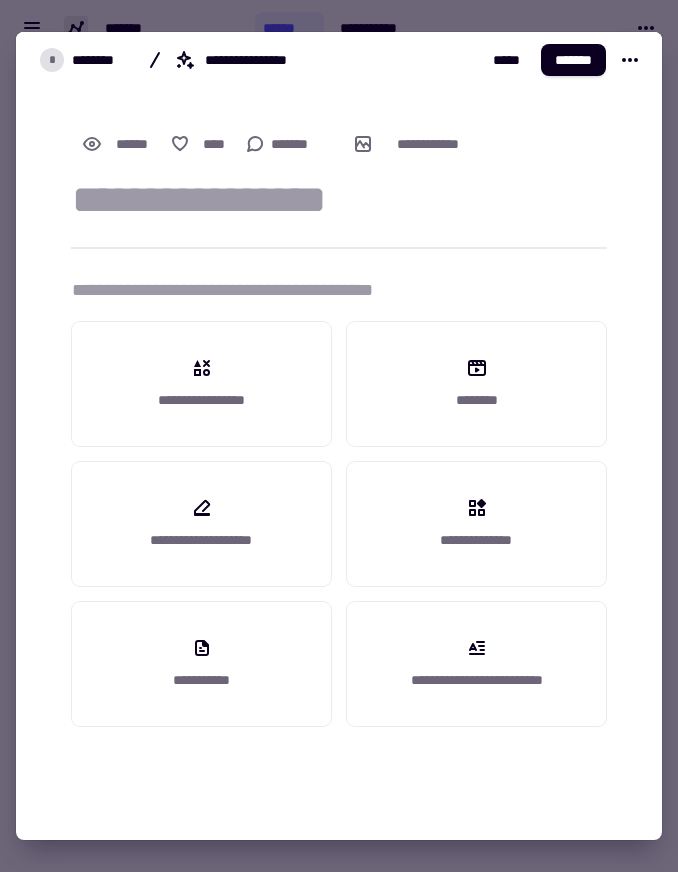 click on "**********" at bounding box center (201, 384) 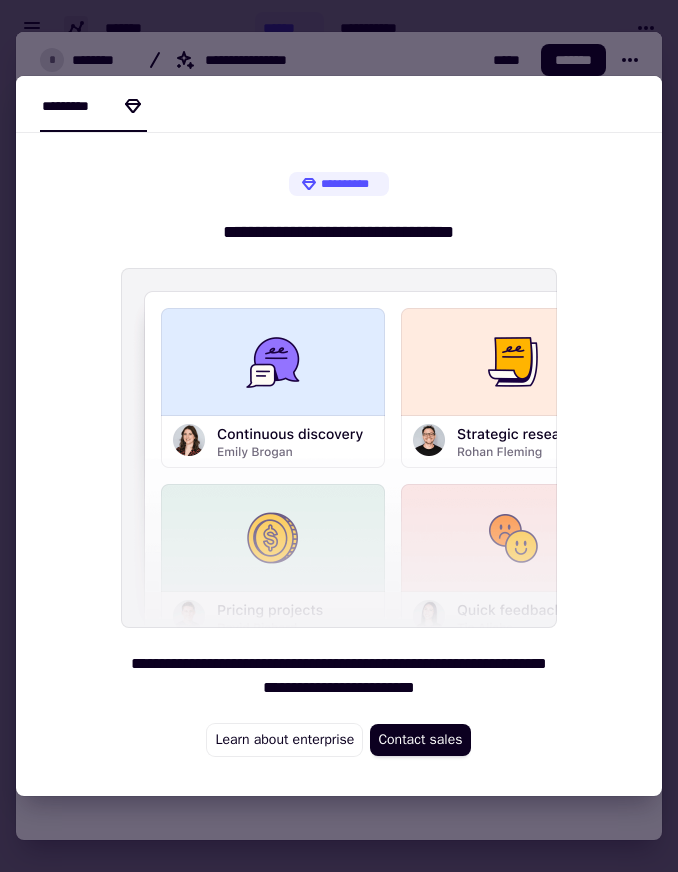click at bounding box center (339, 448) 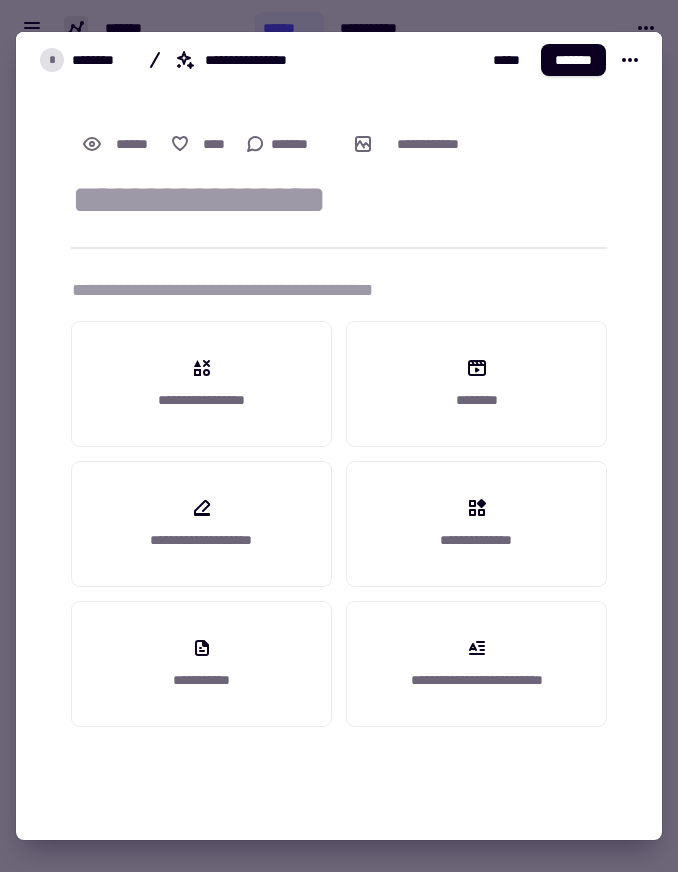click 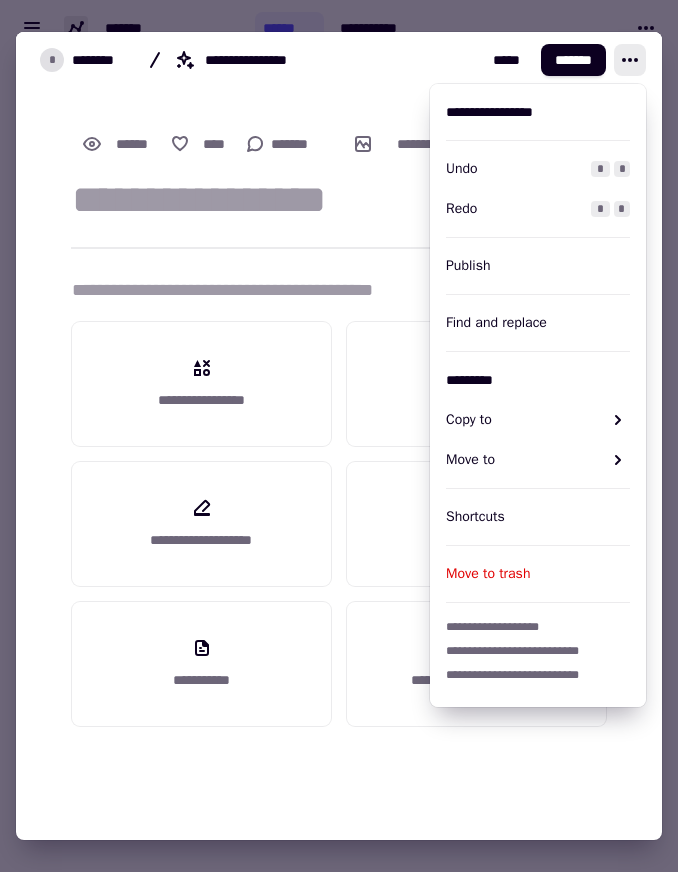 click 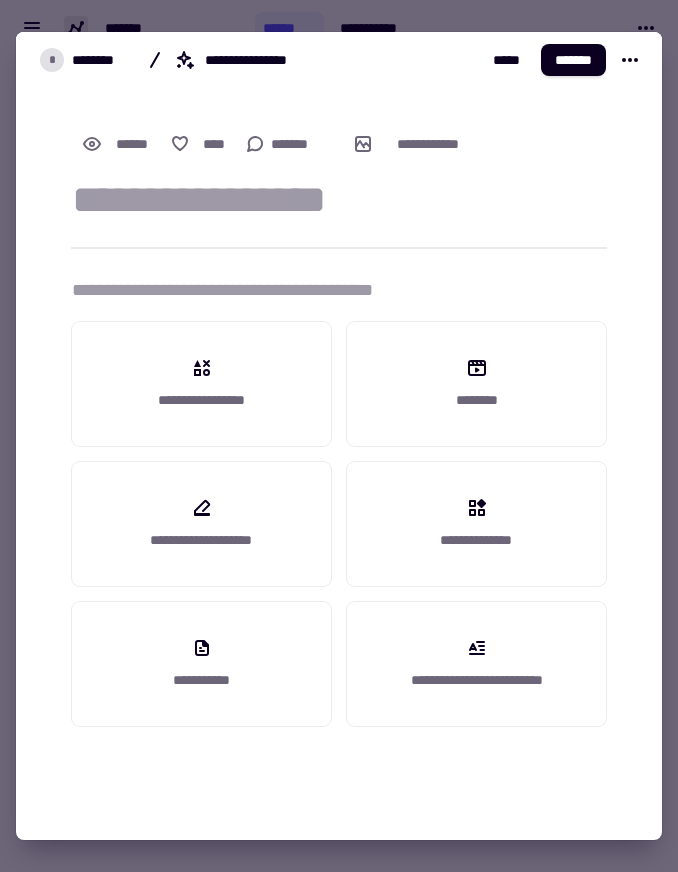click on "********" 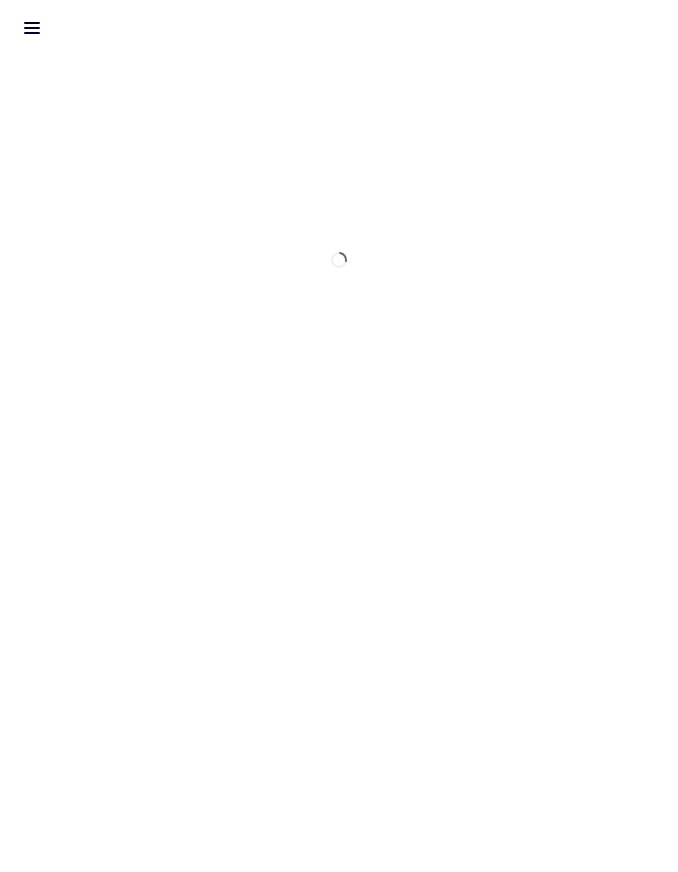 click 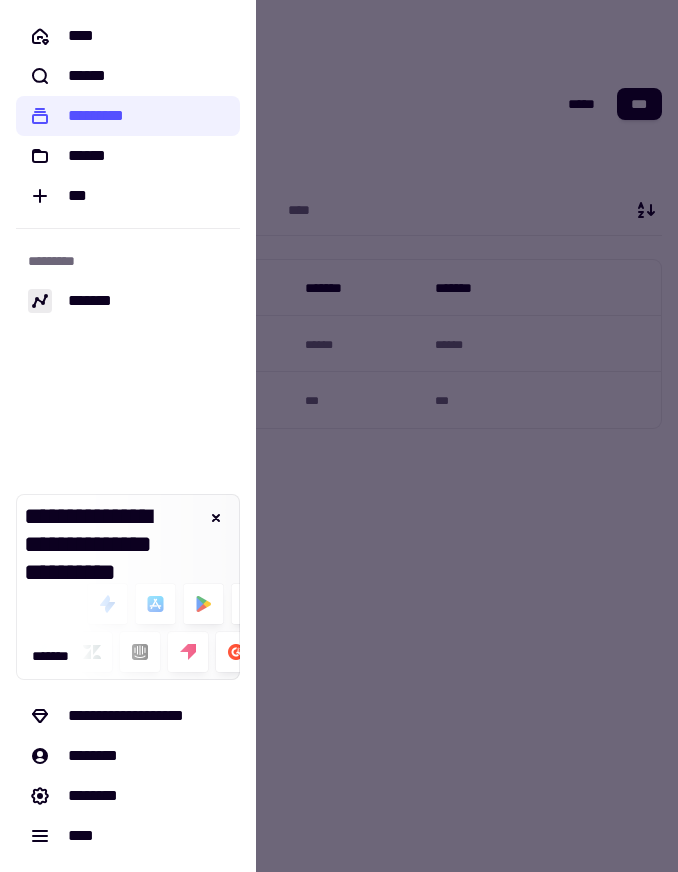 click on "***" 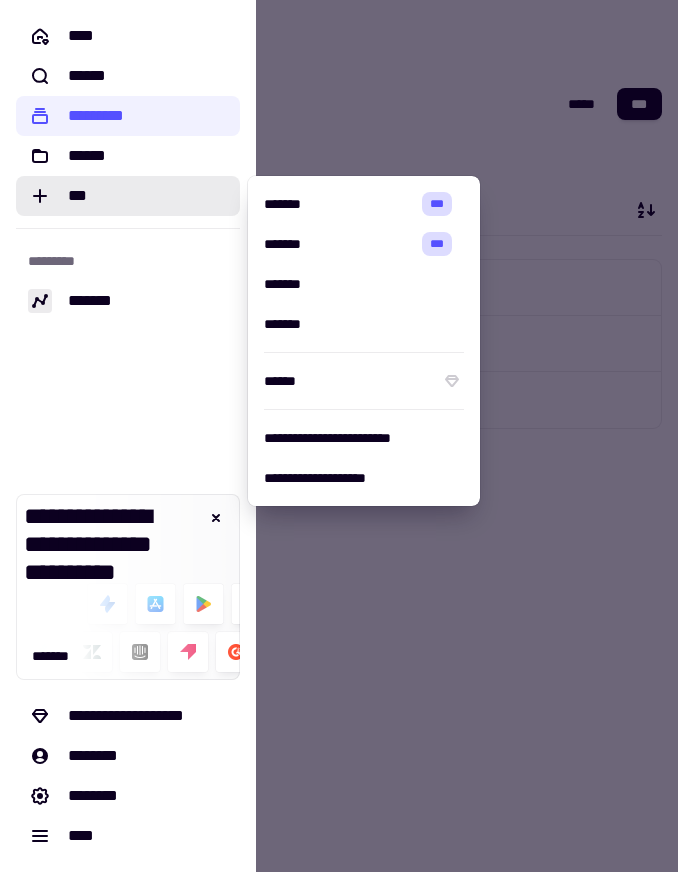 click on "*******" at bounding box center [339, 204] 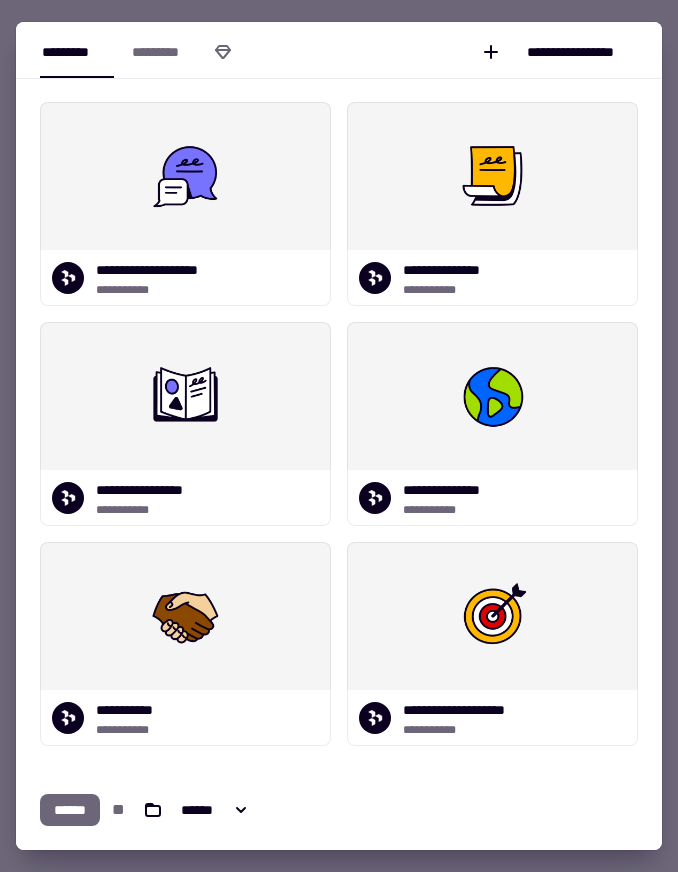 click on "**********" at bounding box center (185, 278) 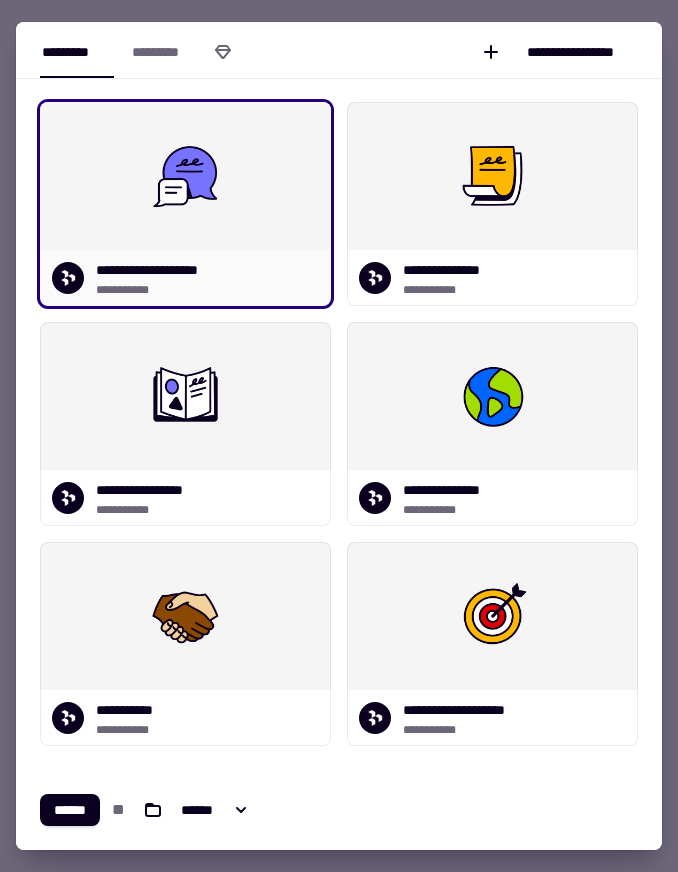 click on "**********" at bounding box center [185, 278] 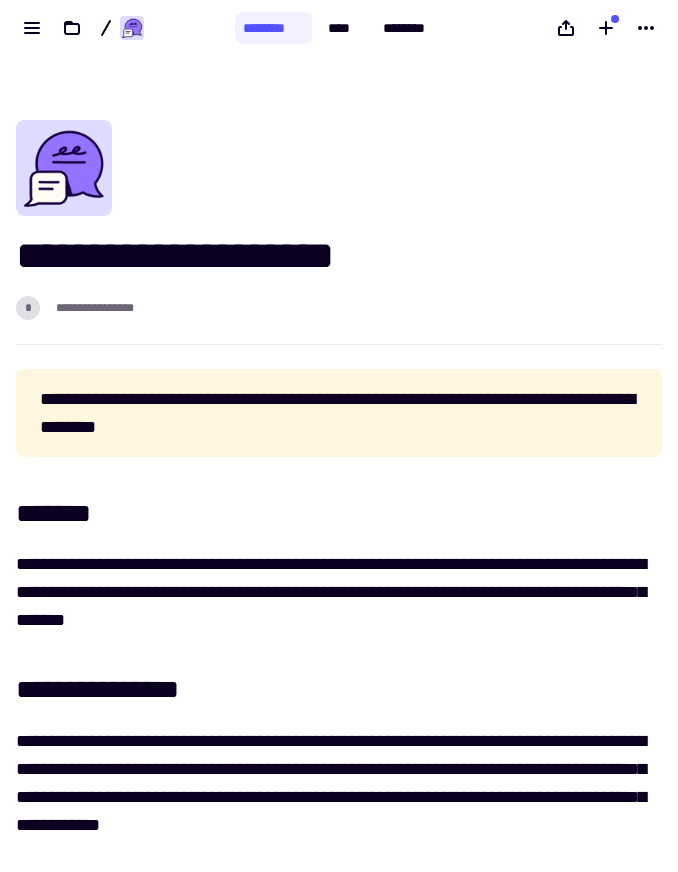 scroll, scrollTop: 0, scrollLeft: 0, axis: both 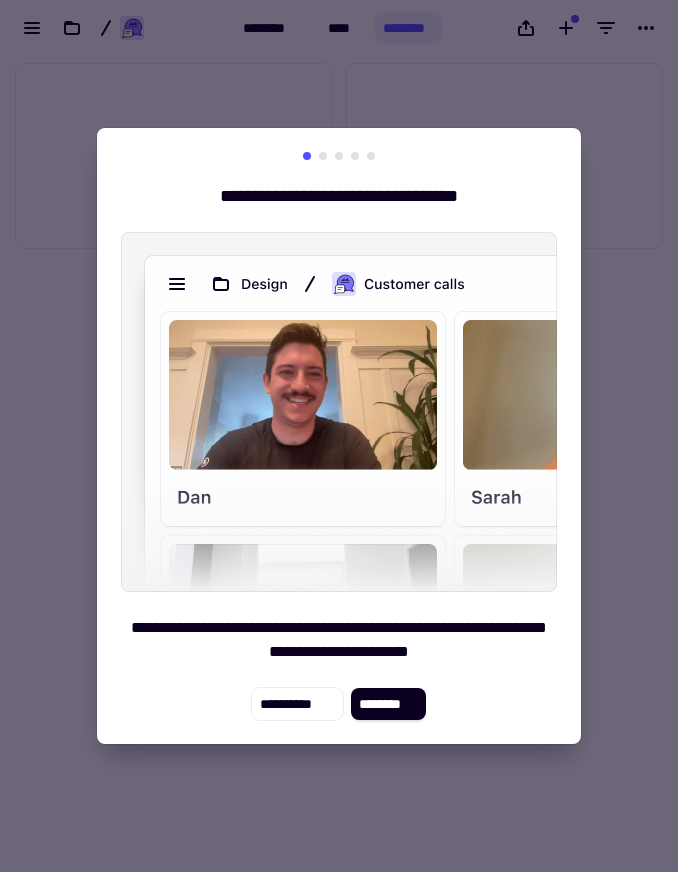 click on "**********" at bounding box center [339, 704] 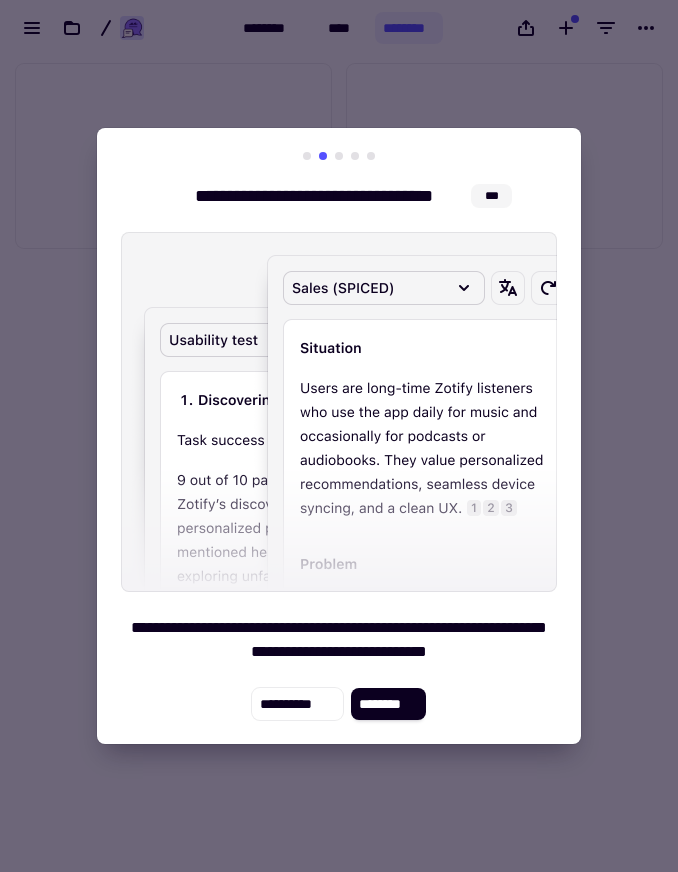 click on "********" 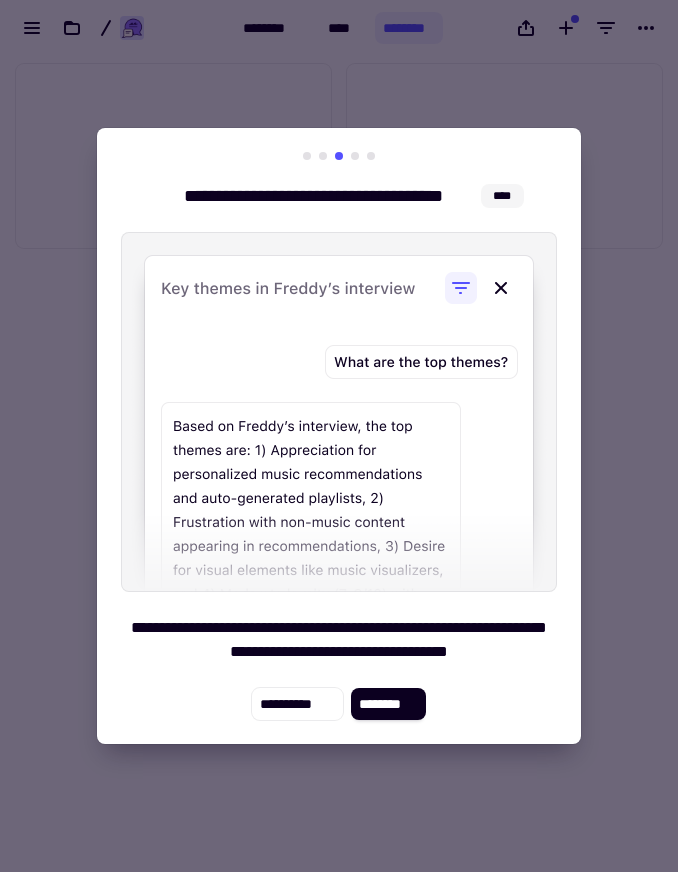 click on "********" 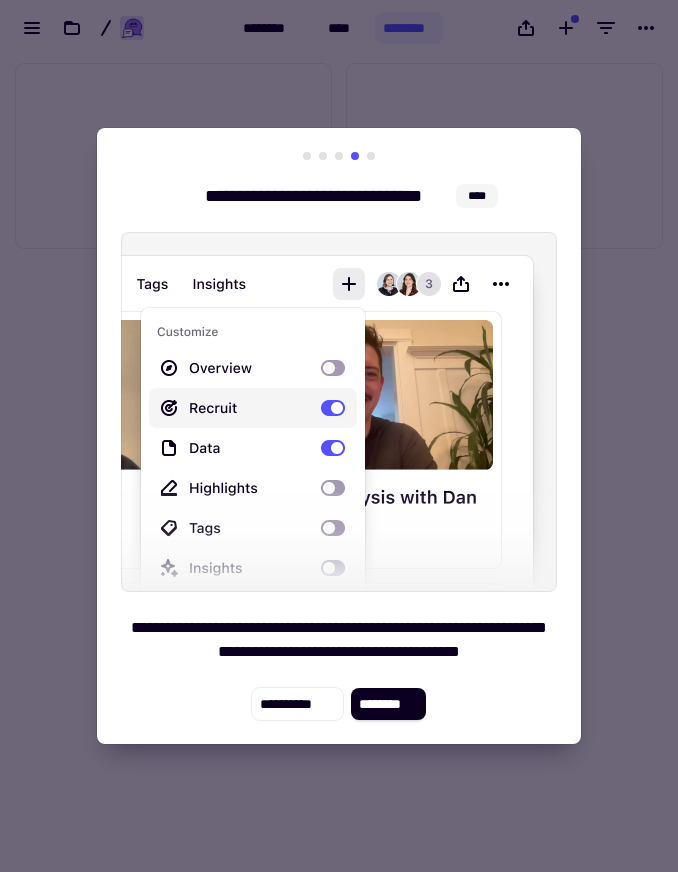 click on "********" 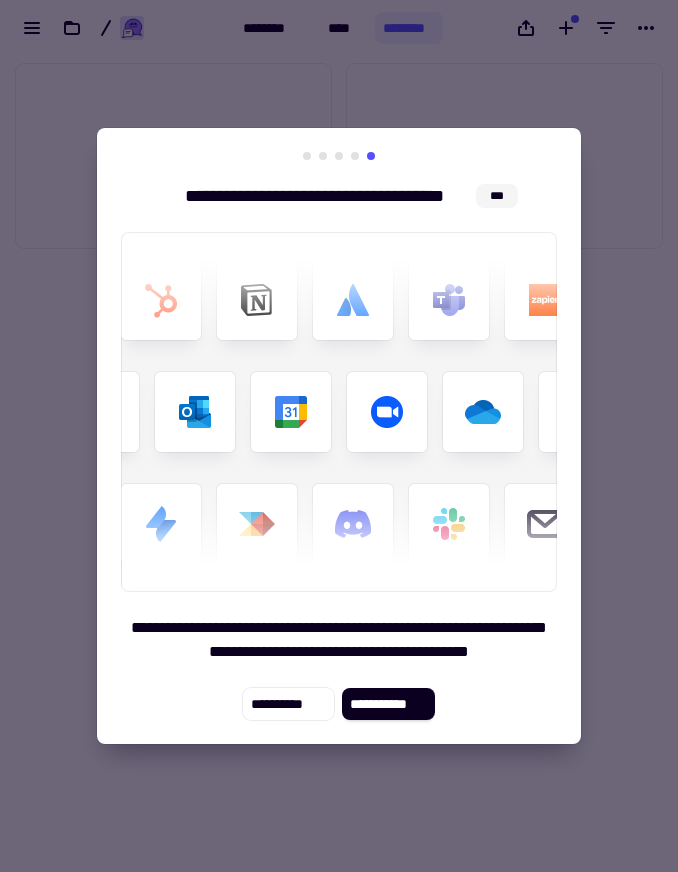 click on "**********" 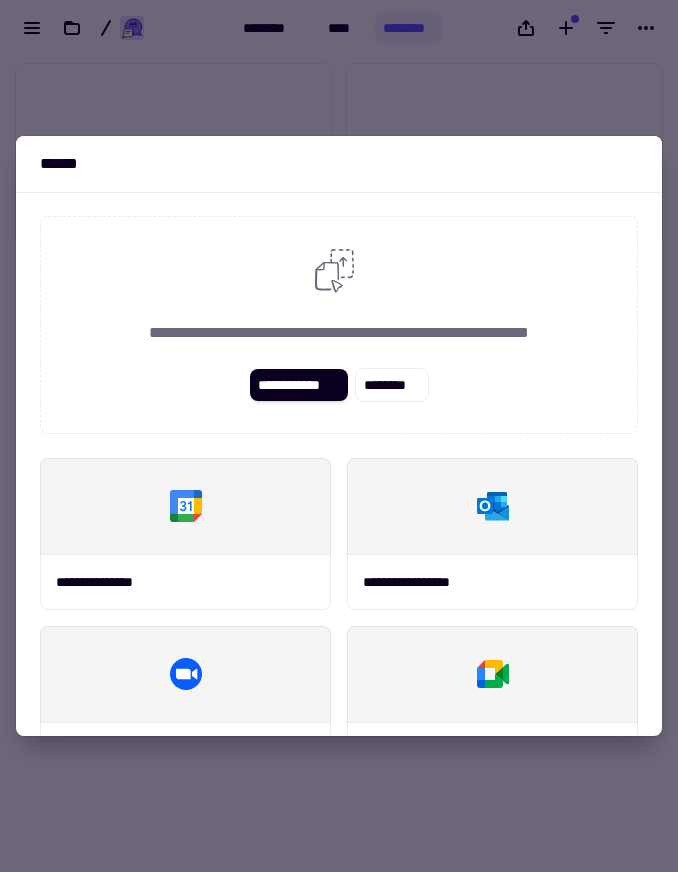 click at bounding box center [339, 436] 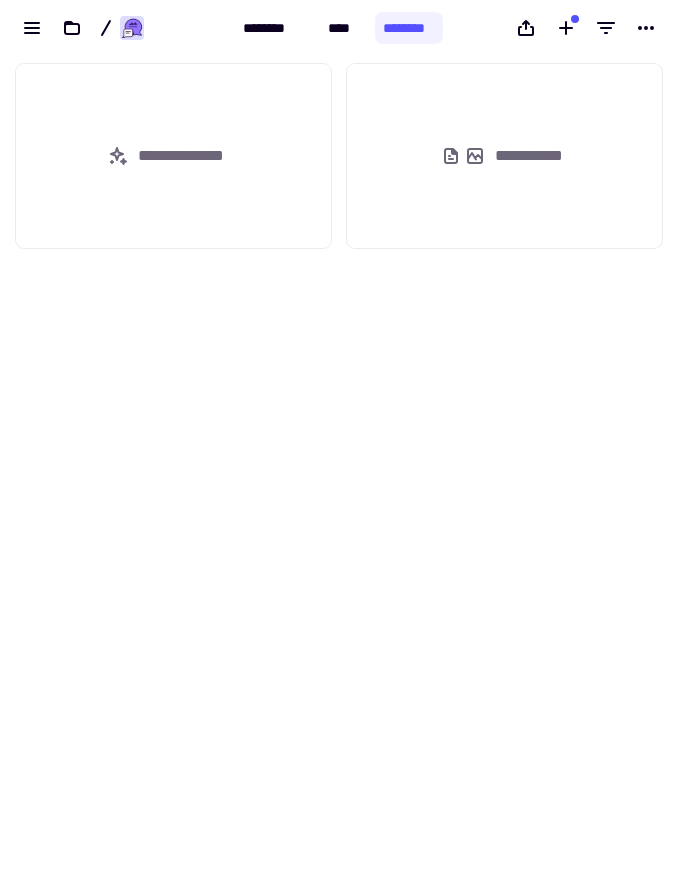 click 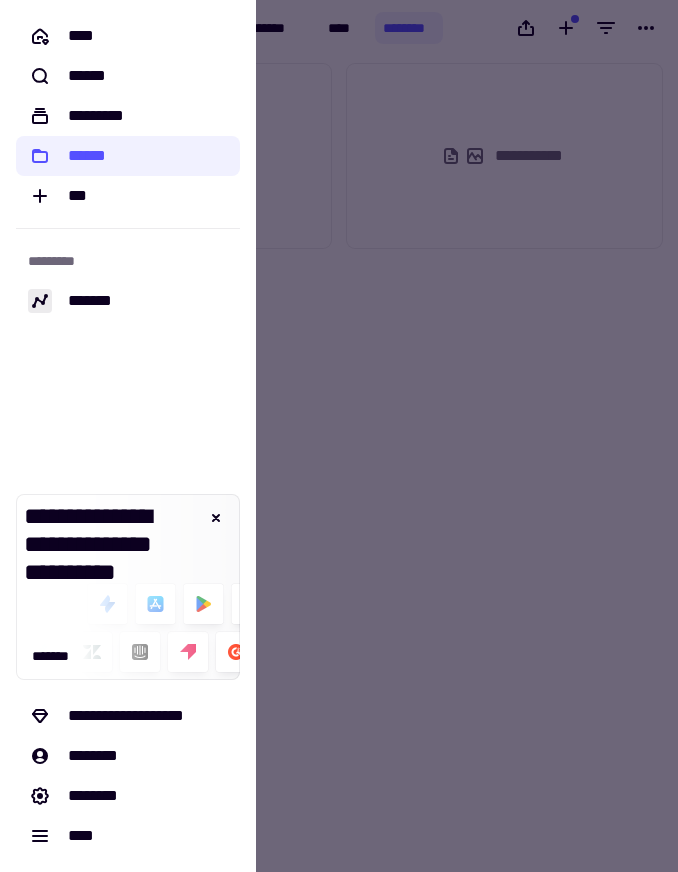 click on "****" 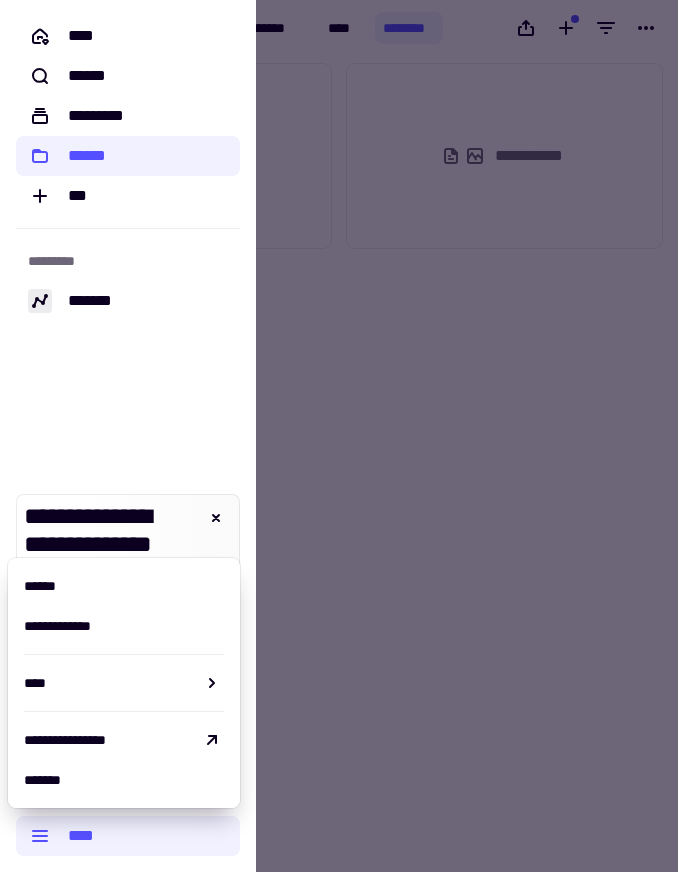 click on "**********" at bounding box center (124, 626) 